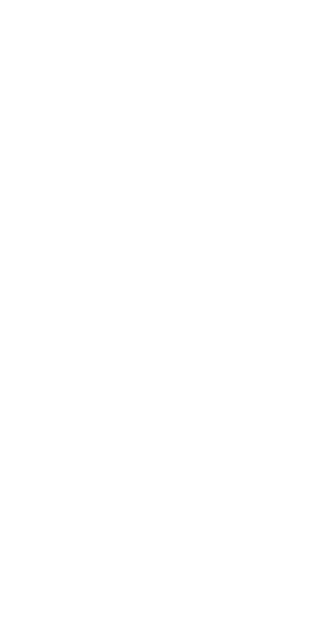 scroll, scrollTop: 0, scrollLeft: 0, axis: both 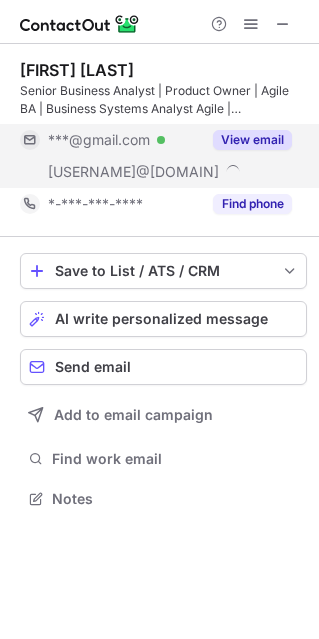 click on "View email" at bounding box center [252, 140] 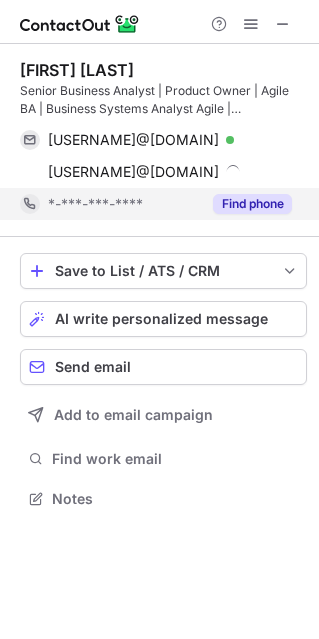 click on "Find phone" at bounding box center (252, 204) 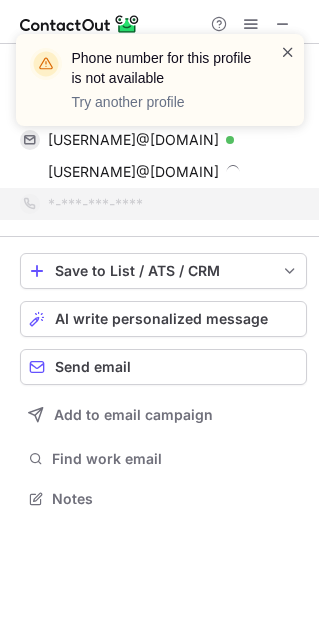 click at bounding box center [288, 52] 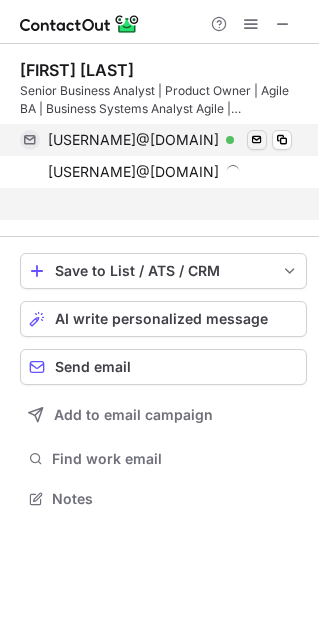 scroll, scrollTop: 452, scrollLeft: 319, axis: both 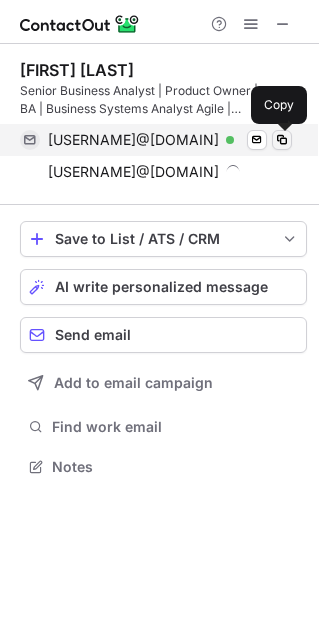 click at bounding box center (282, 140) 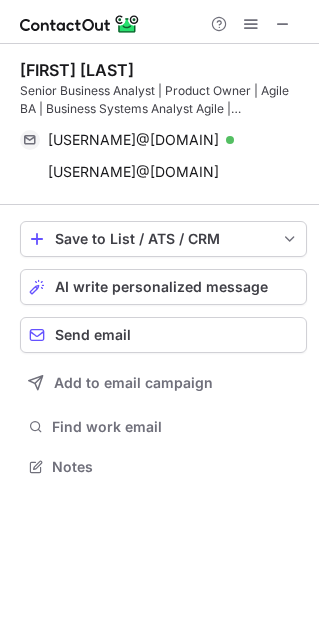 scroll, scrollTop: 452, scrollLeft: 319, axis: both 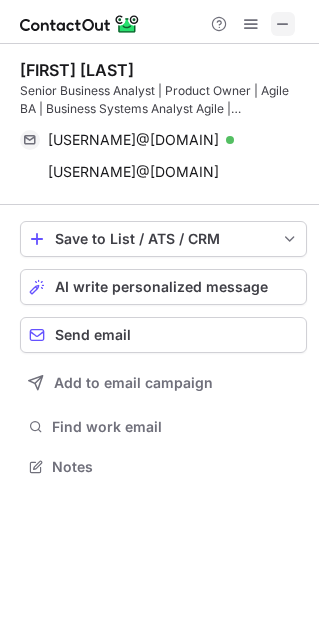 click at bounding box center (283, 24) 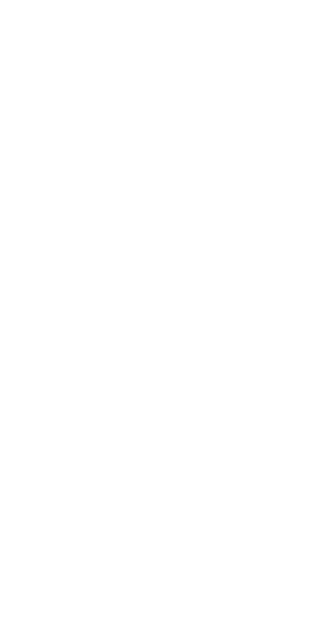 scroll, scrollTop: 0, scrollLeft: 0, axis: both 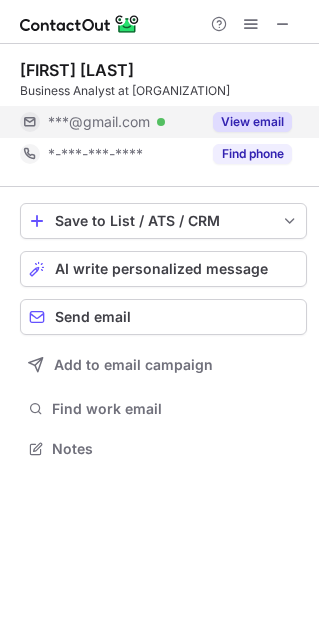 click on "View email" at bounding box center [246, 122] 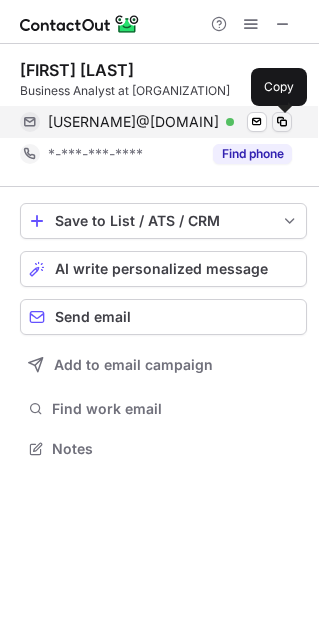 click at bounding box center (282, 122) 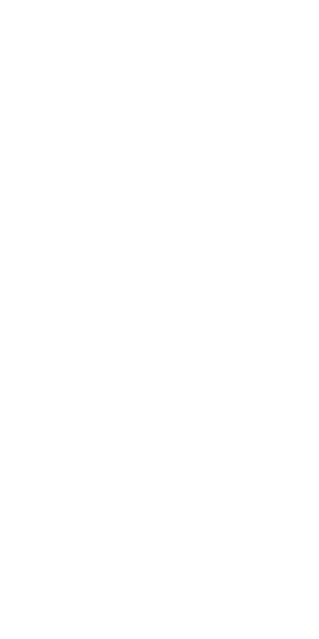 scroll, scrollTop: 0, scrollLeft: 0, axis: both 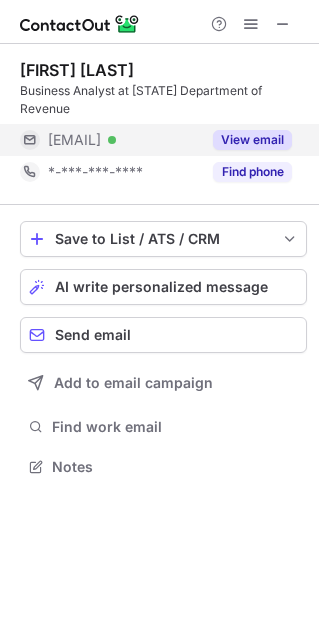 click on "View email" at bounding box center (252, 140) 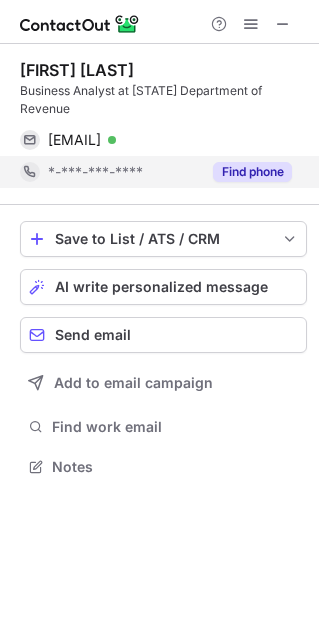 click on "Find phone" 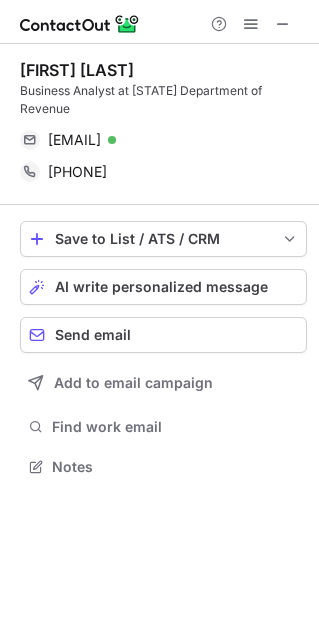 scroll, scrollTop: 434, scrollLeft: 319, axis: both 